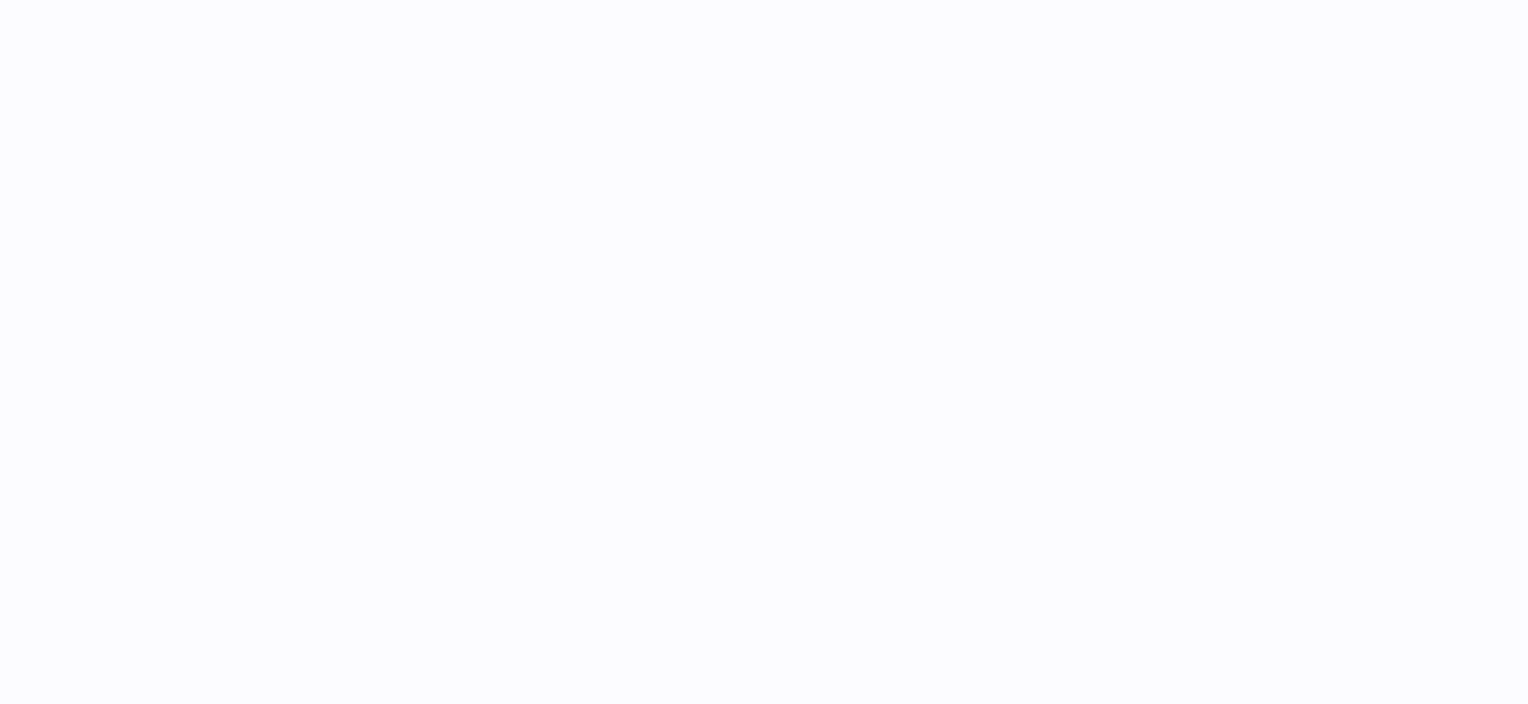 scroll, scrollTop: 0, scrollLeft: 0, axis: both 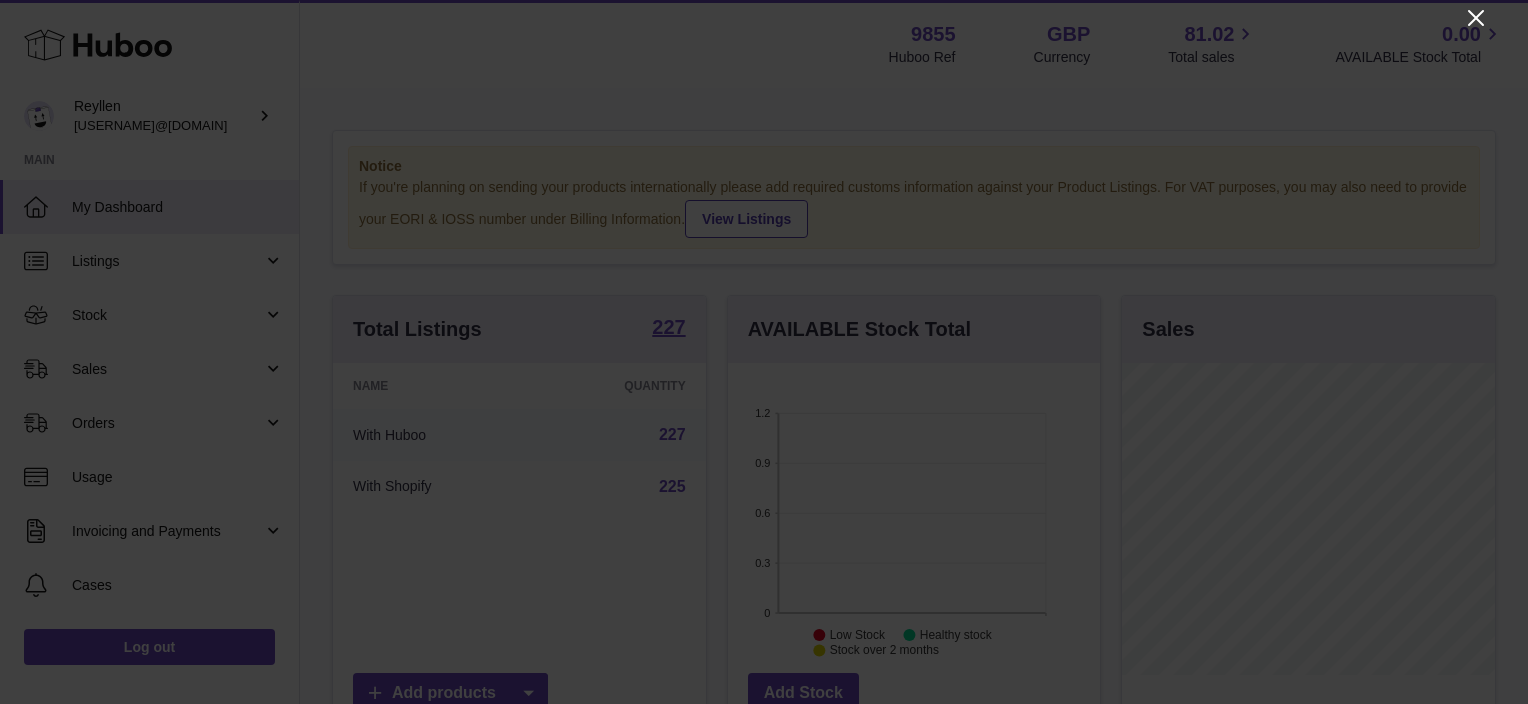 click 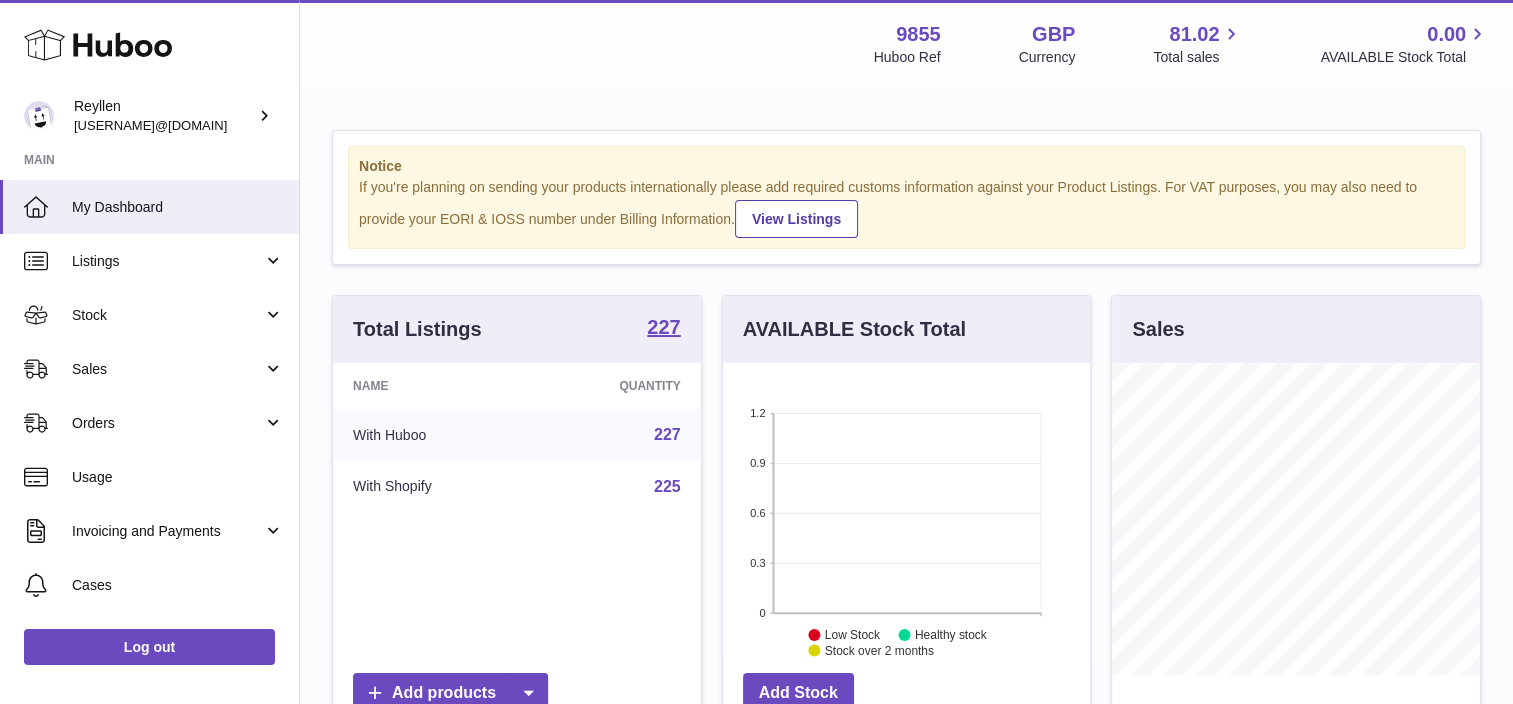 scroll, scrollTop: 312, scrollLeft: 368, axis: both 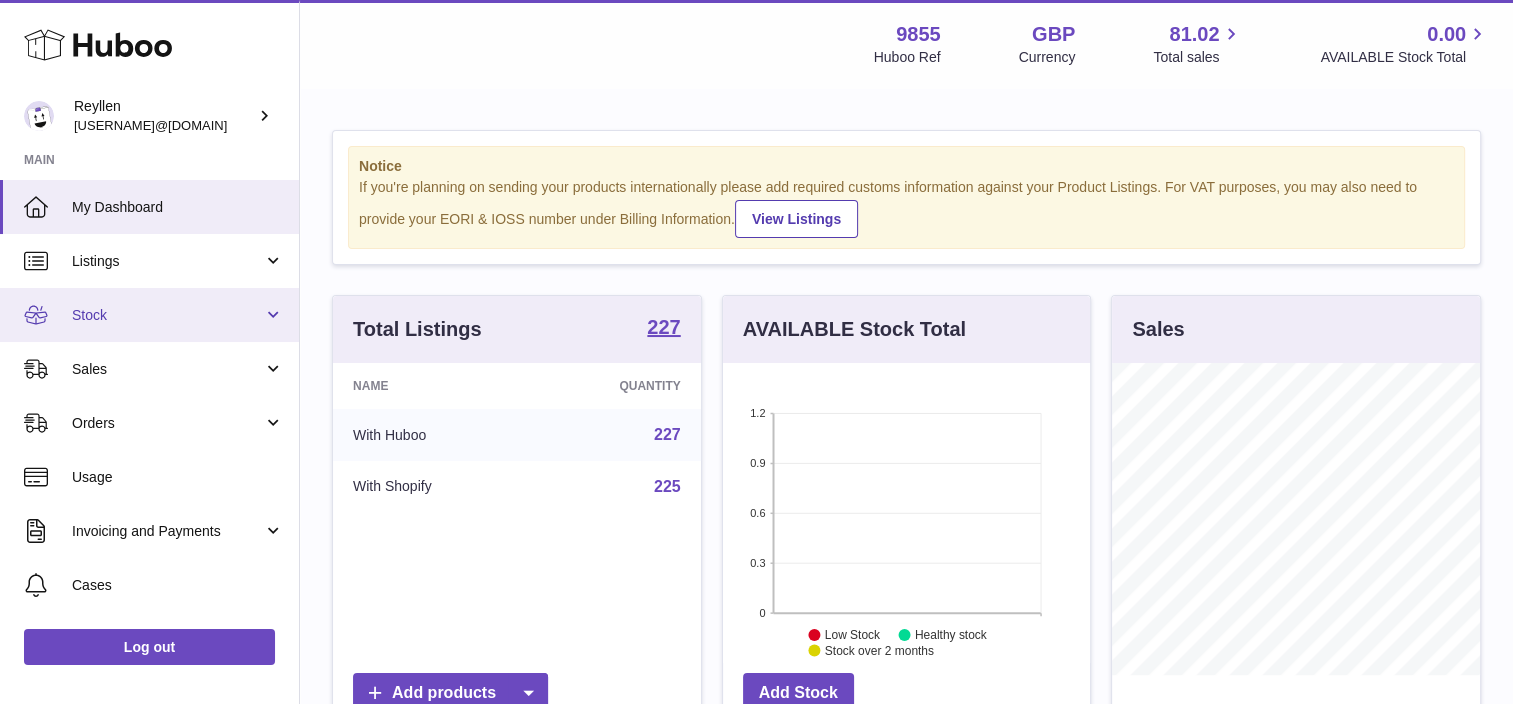 click on "Stock" at bounding box center (149, 315) 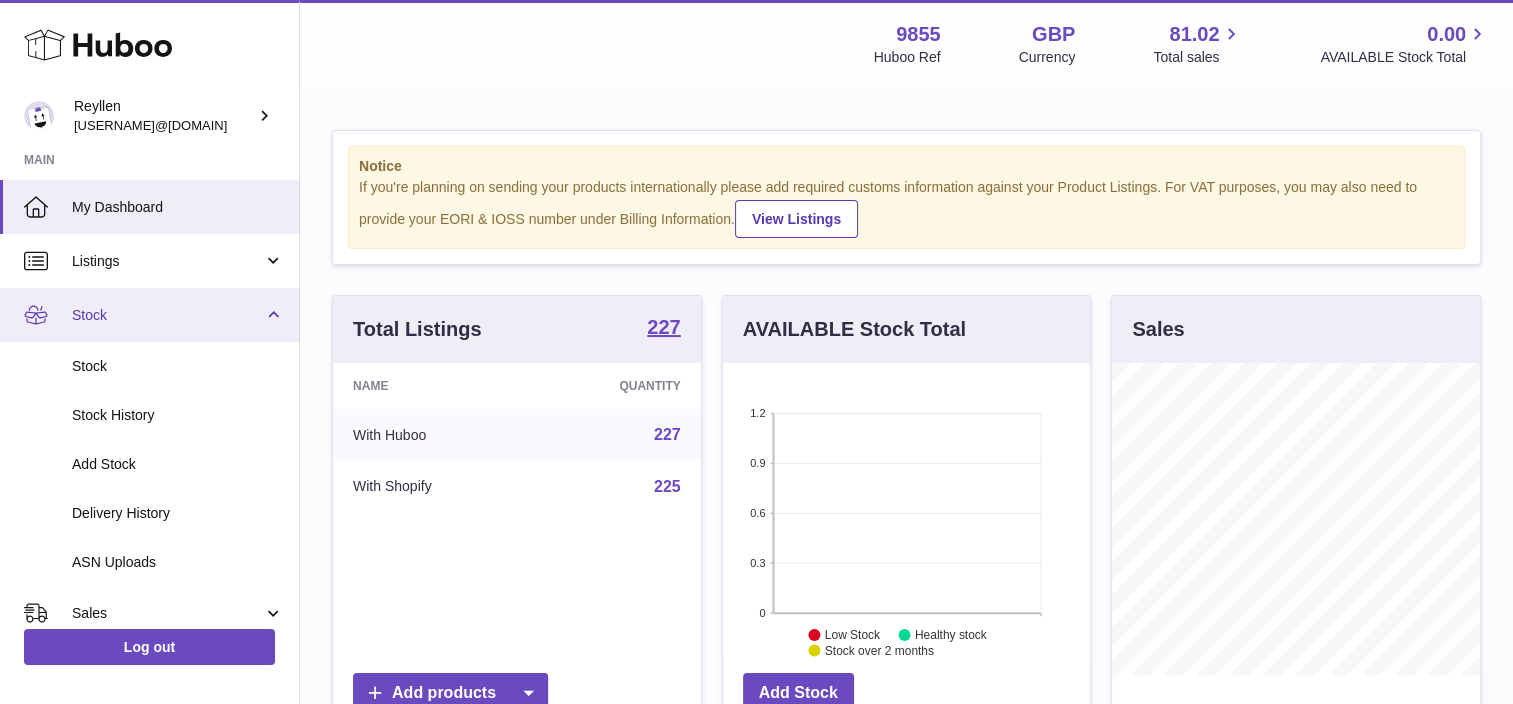 click on "Stock" at bounding box center [167, 315] 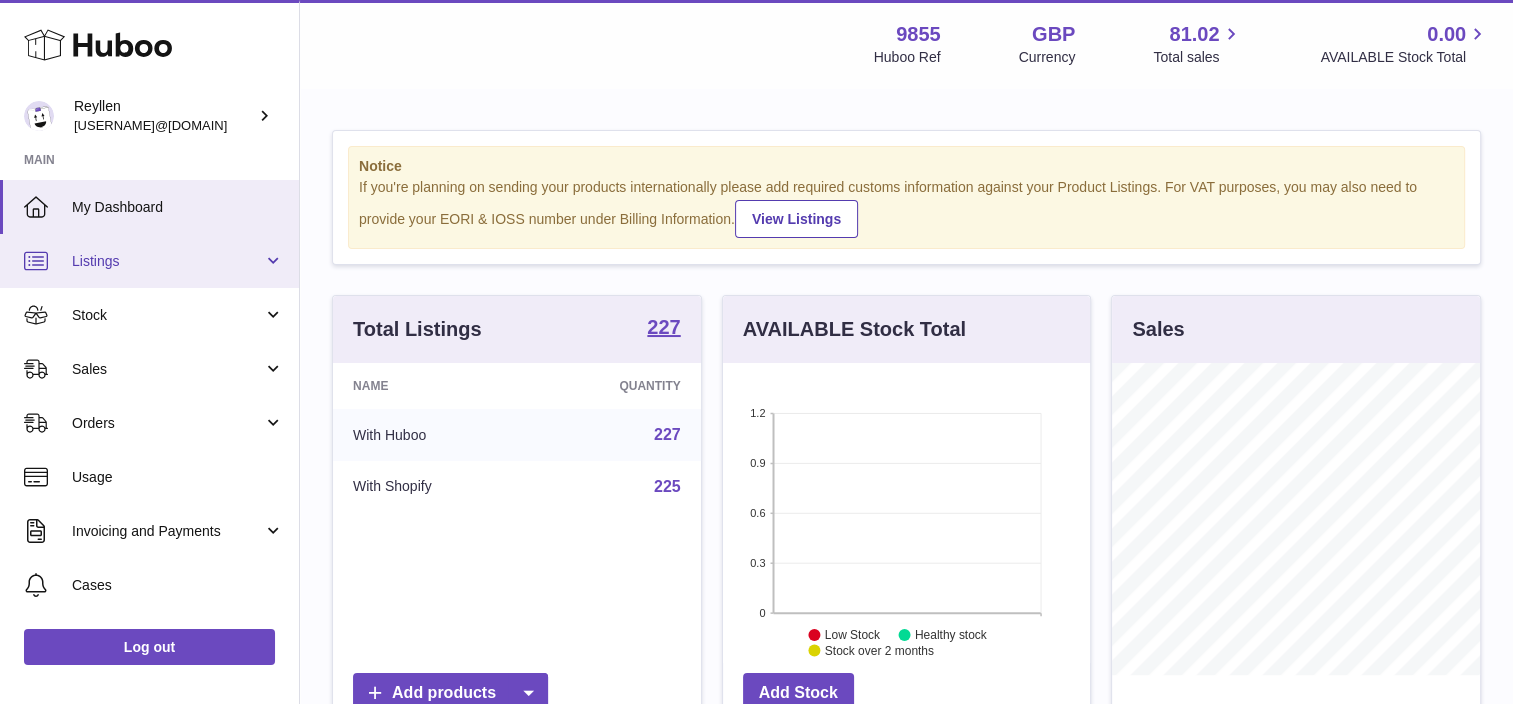 click on "Listings" at bounding box center (149, 261) 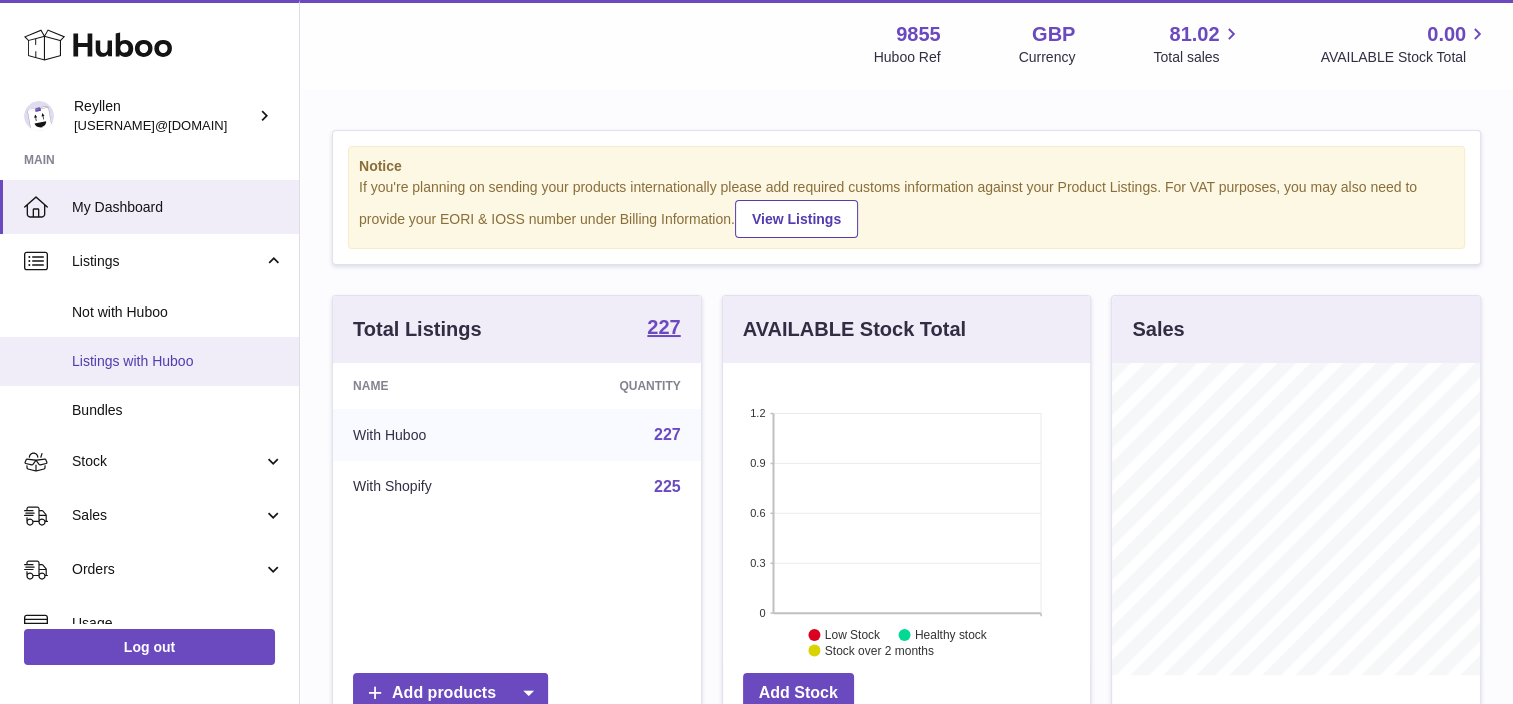 click on "Listings with Huboo" at bounding box center [178, 361] 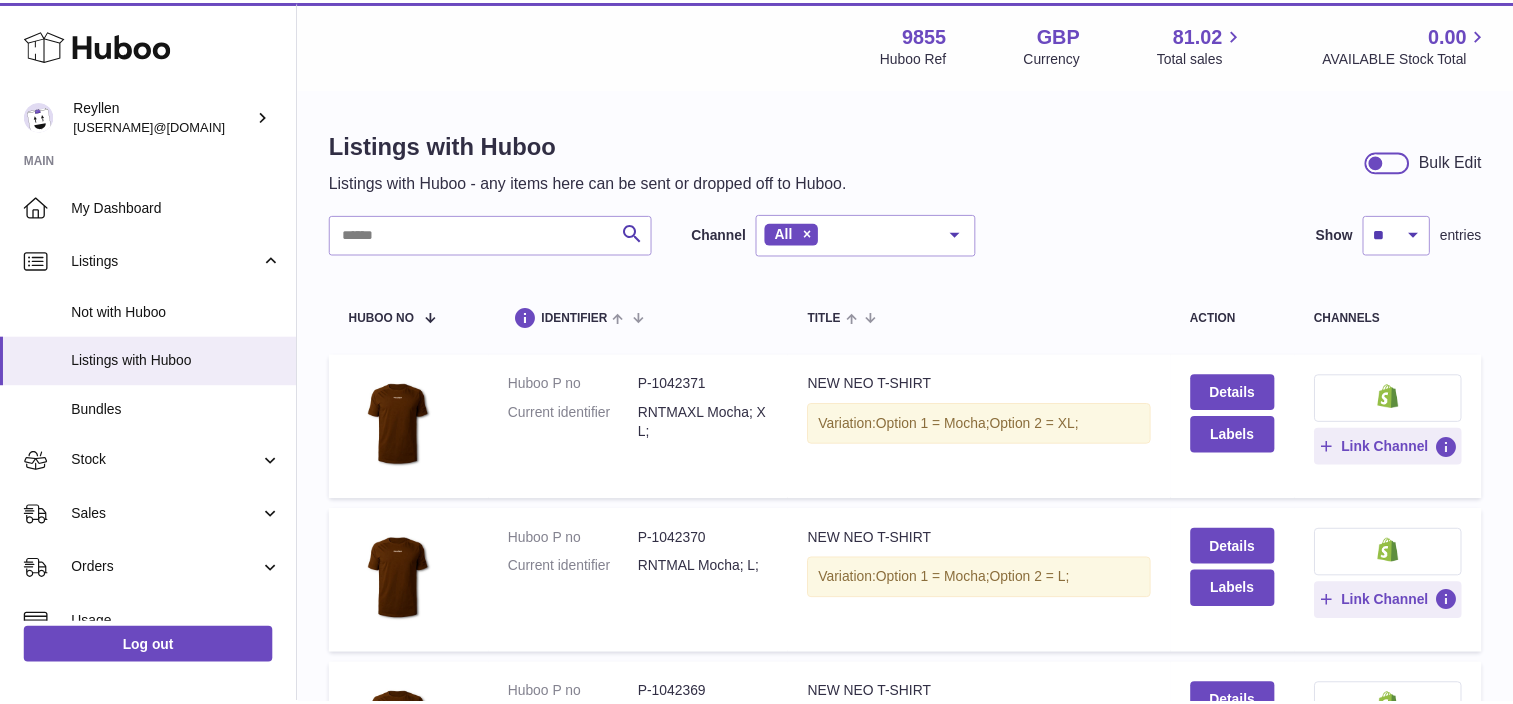 scroll, scrollTop: 0, scrollLeft: 0, axis: both 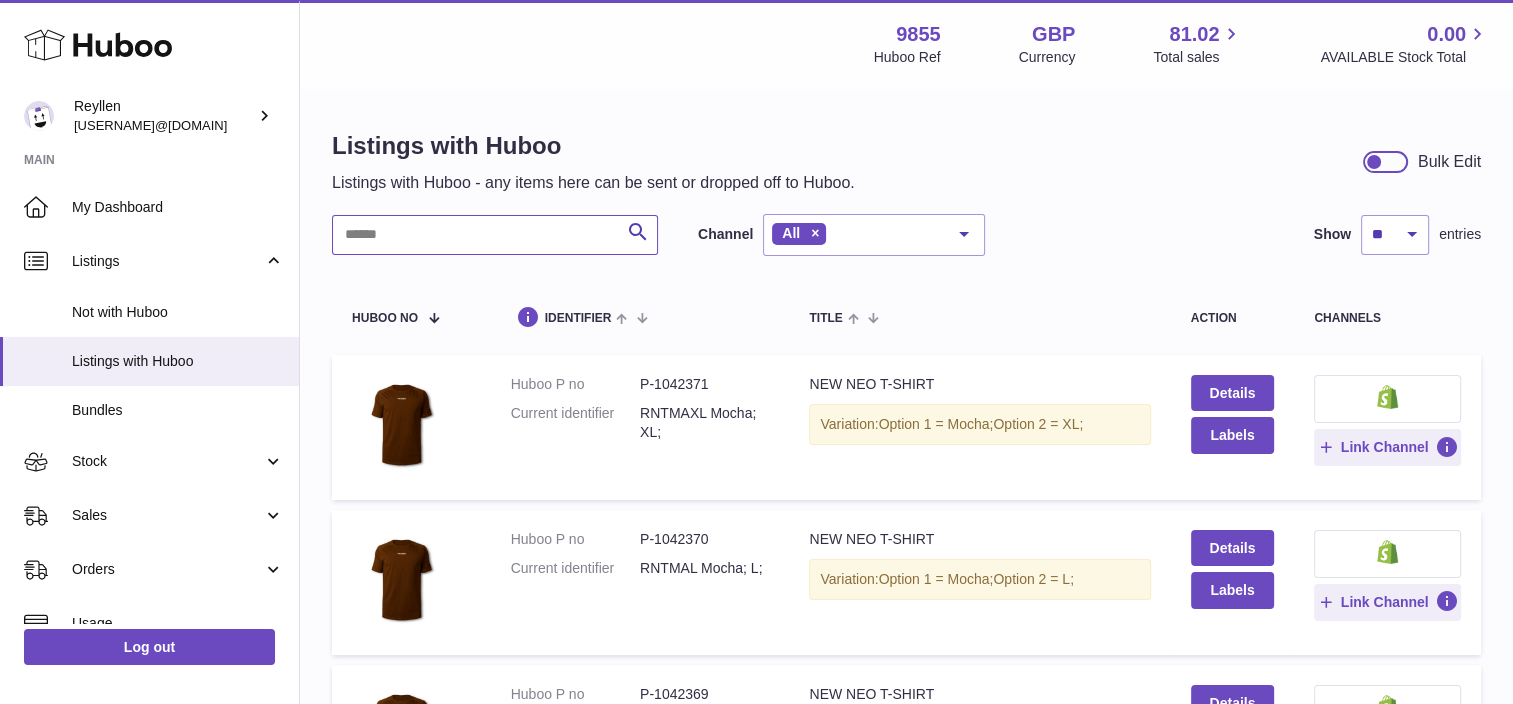 click at bounding box center [495, 235] 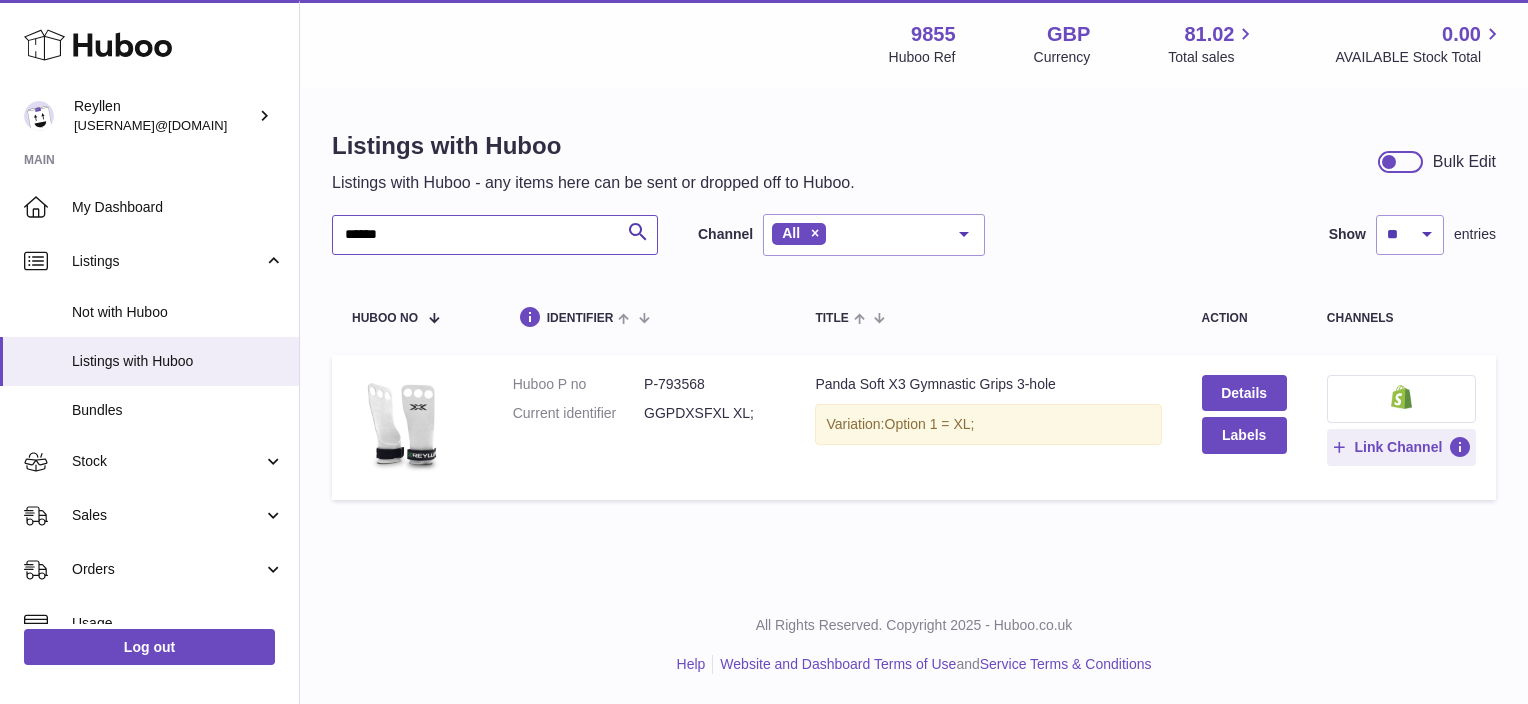 type on "******" 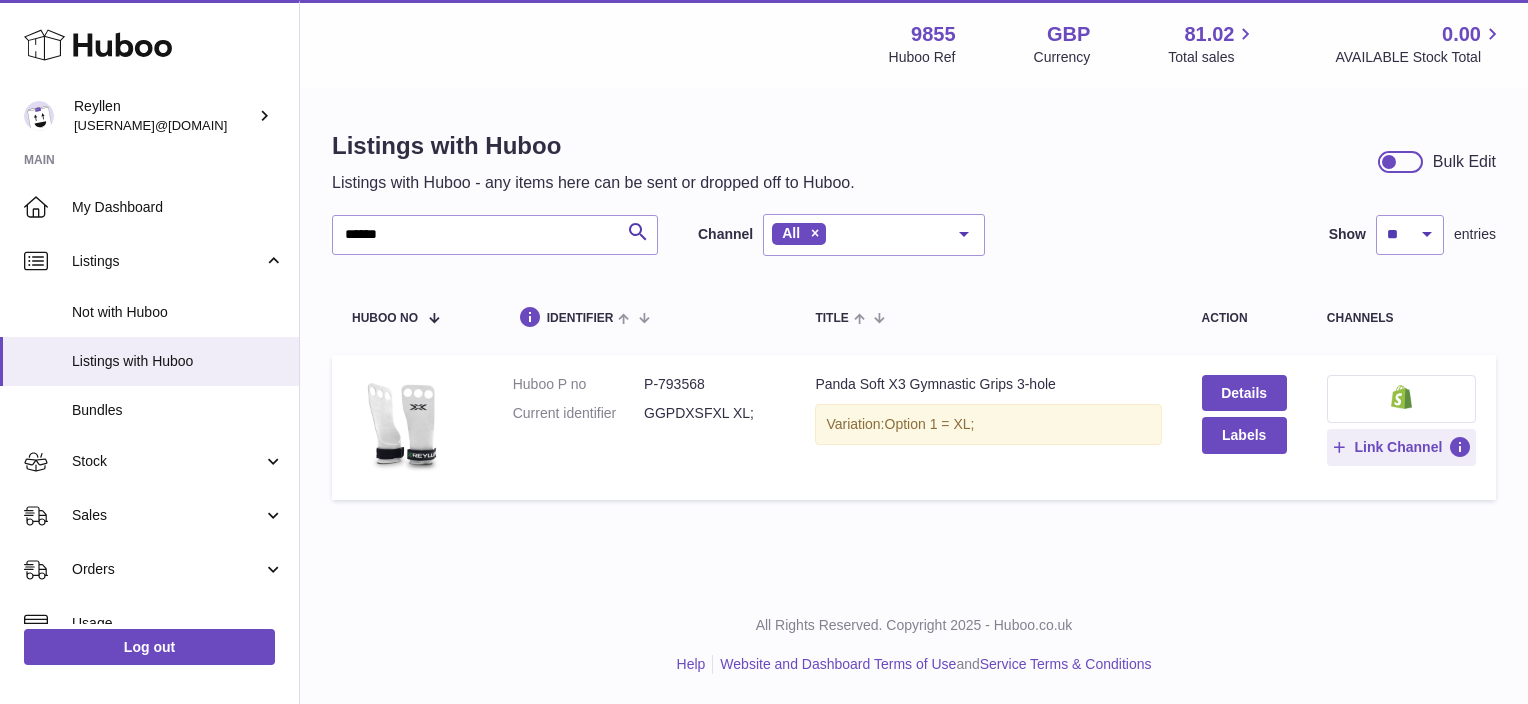 click on "Panda Soft X3 Gymnastic Grips 3-hole" at bounding box center (988, 384) 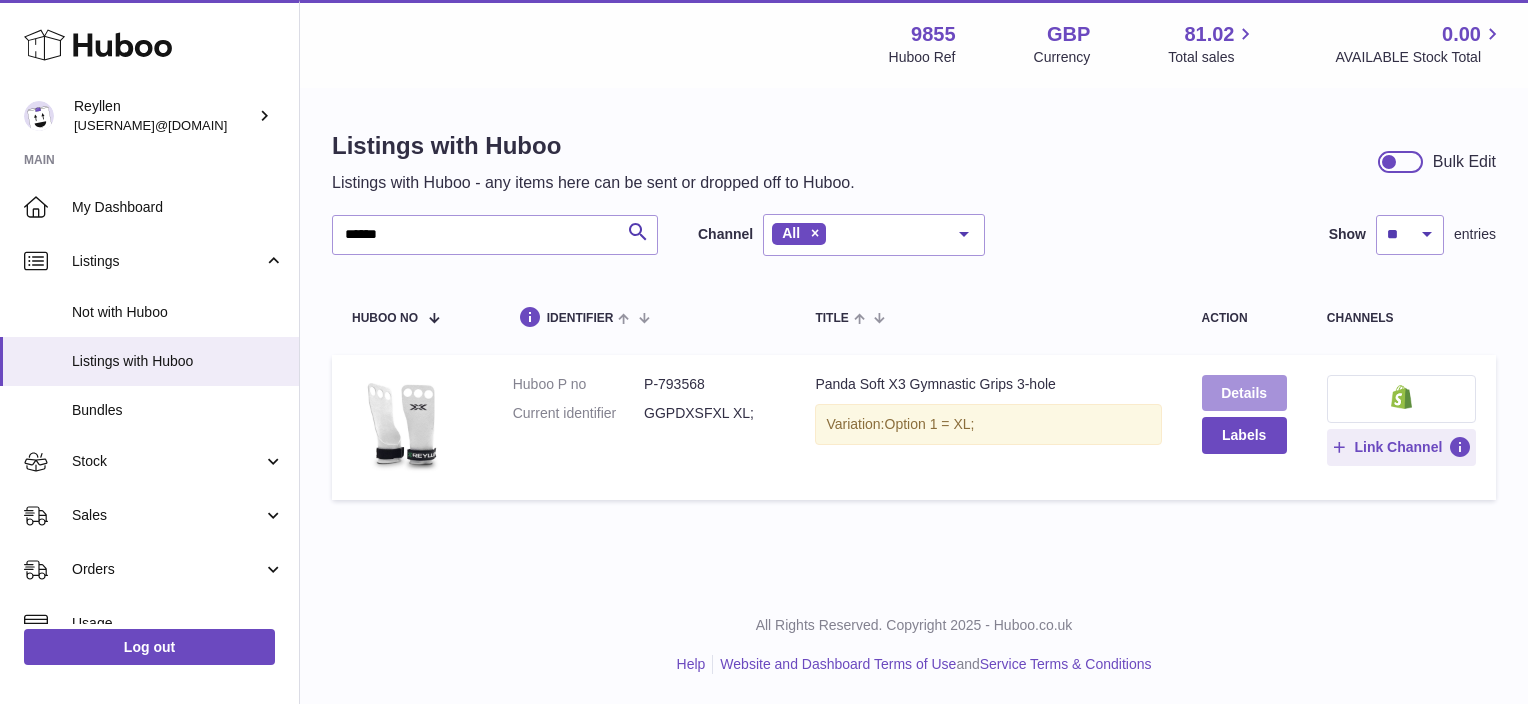 click on "Details" at bounding box center [1244, 393] 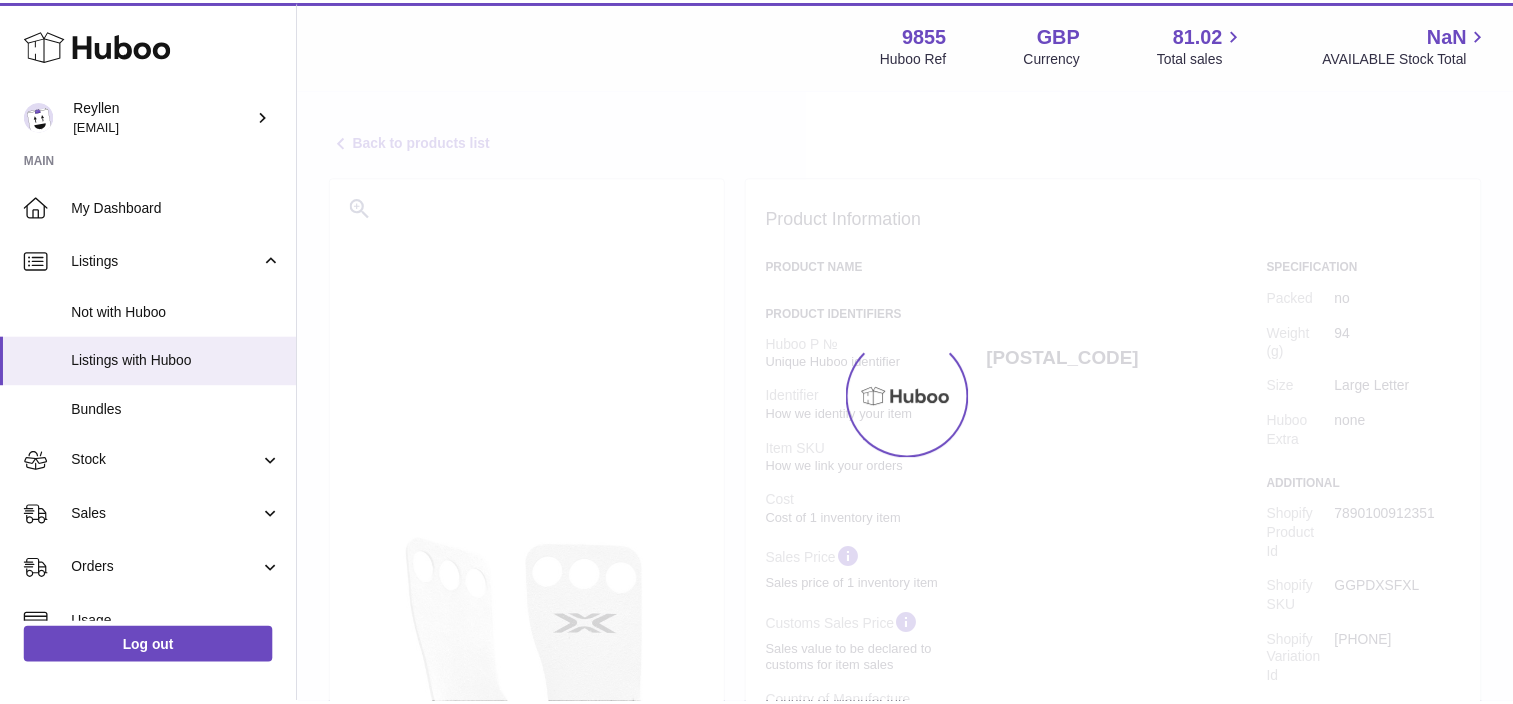scroll, scrollTop: 0, scrollLeft: 0, axis: both 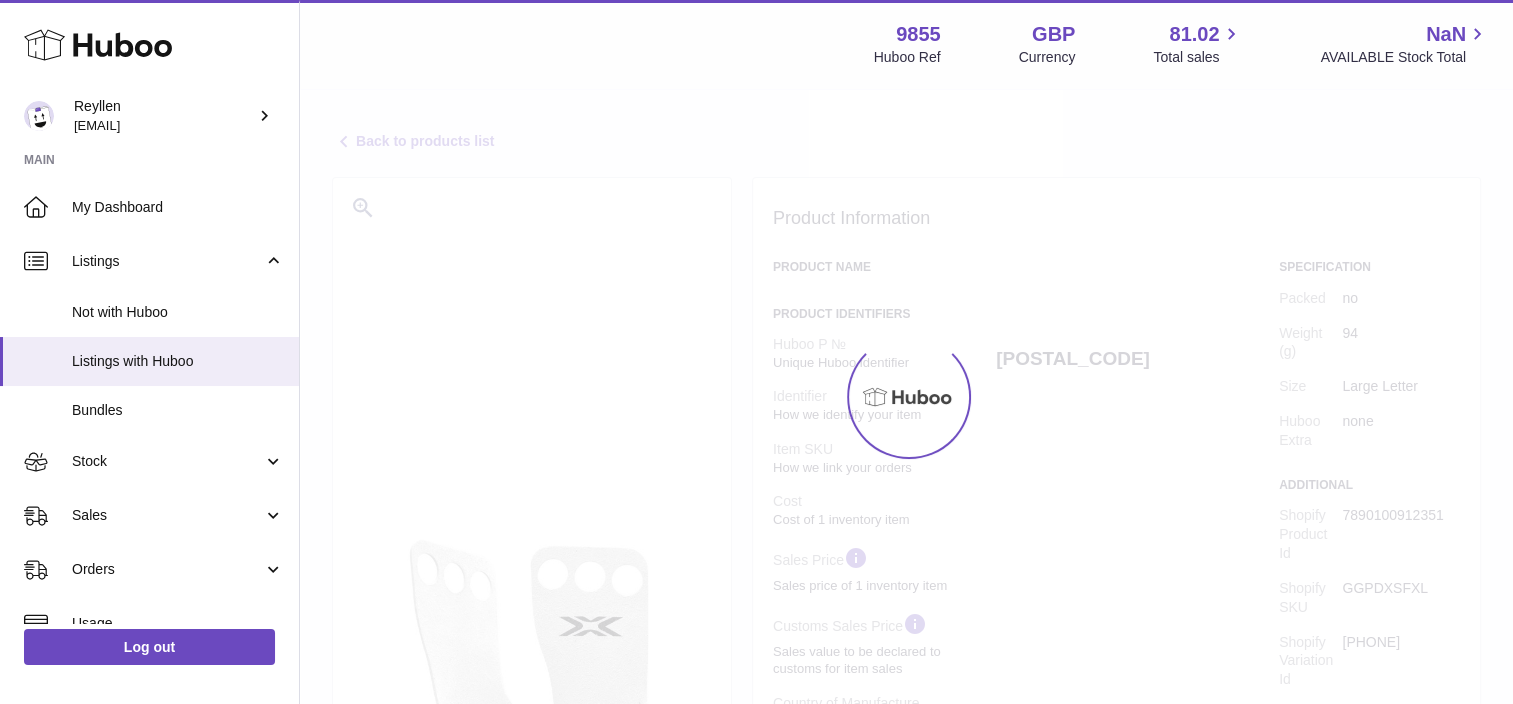 select on "**" 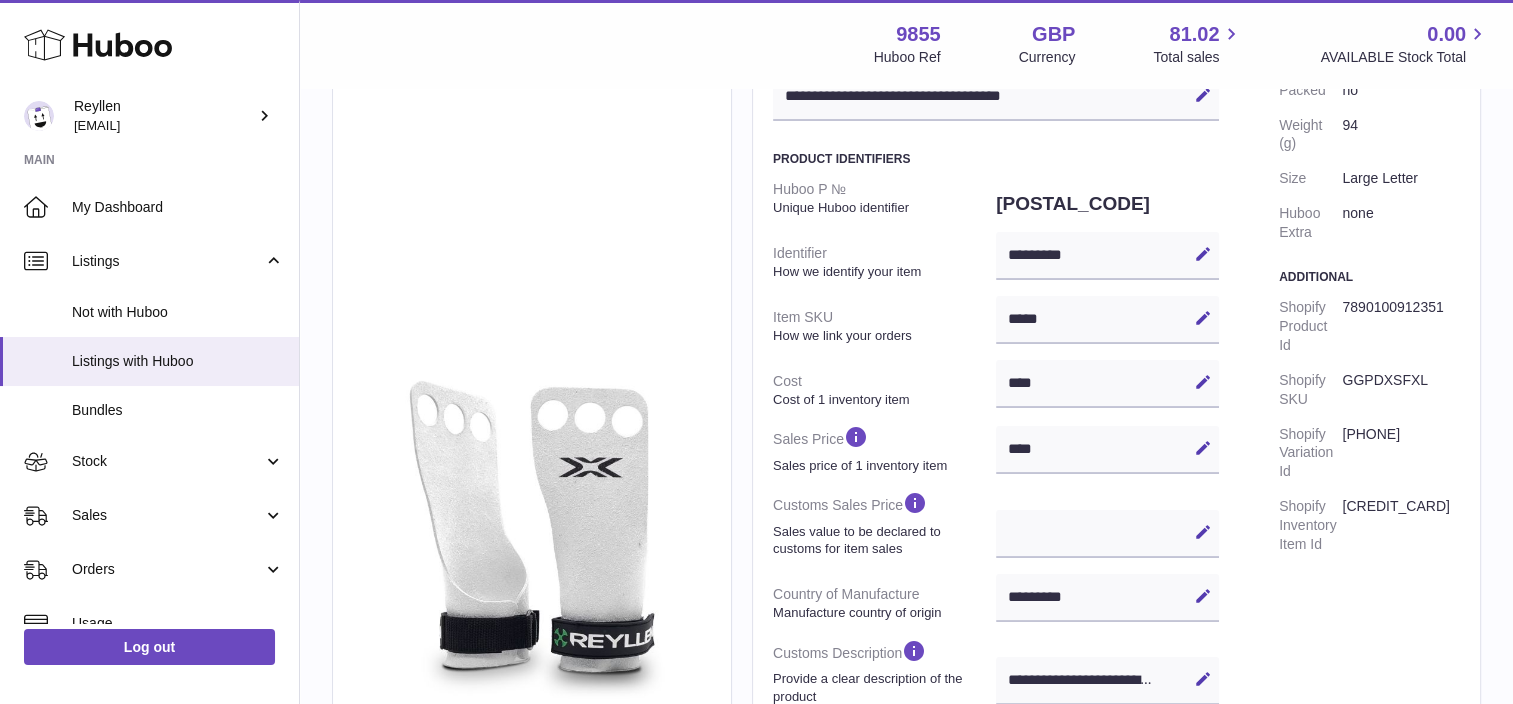 scroll, scrollTop: 100, scrollLeft: 0, axis: vertical 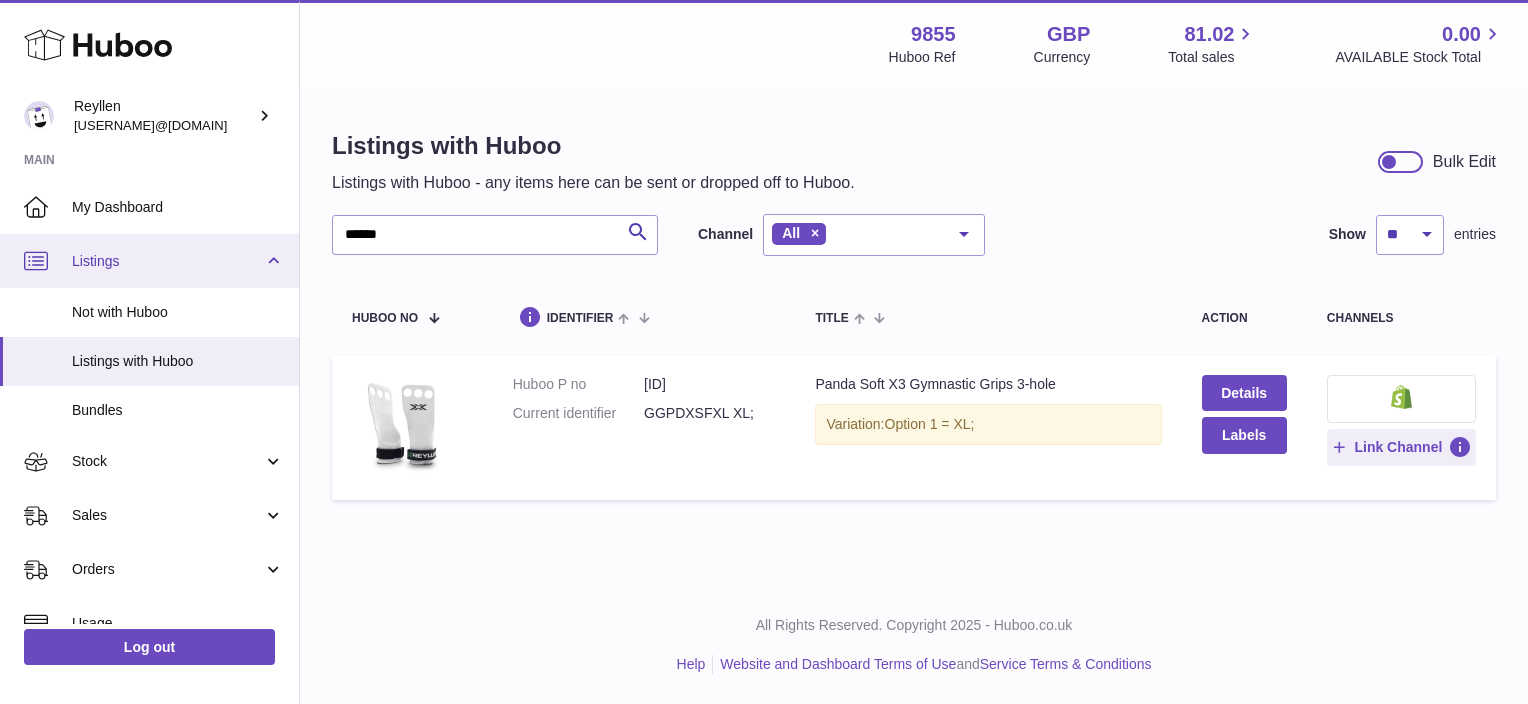 click on "Listings" at bounding box center (167, 261) 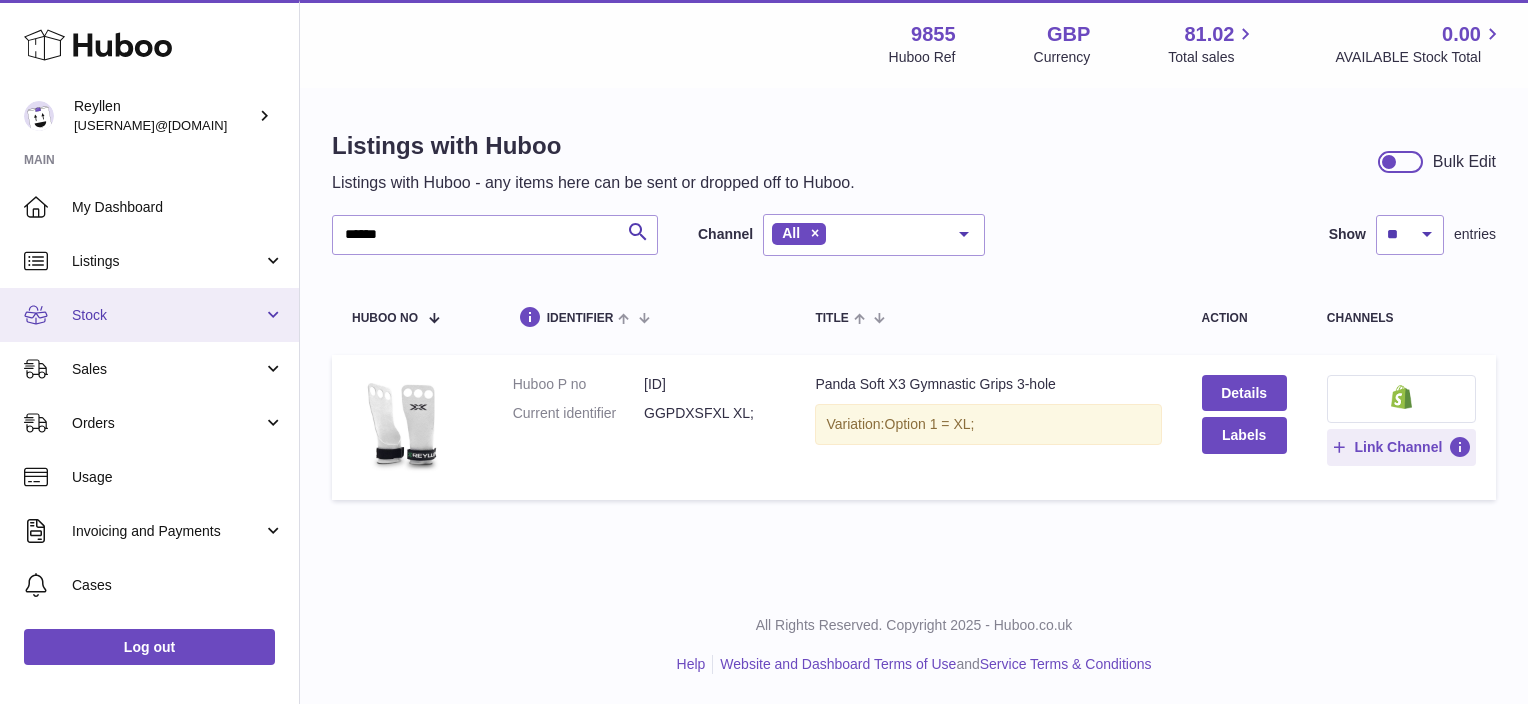 click on "Stock" at bounding box center (149, 315) 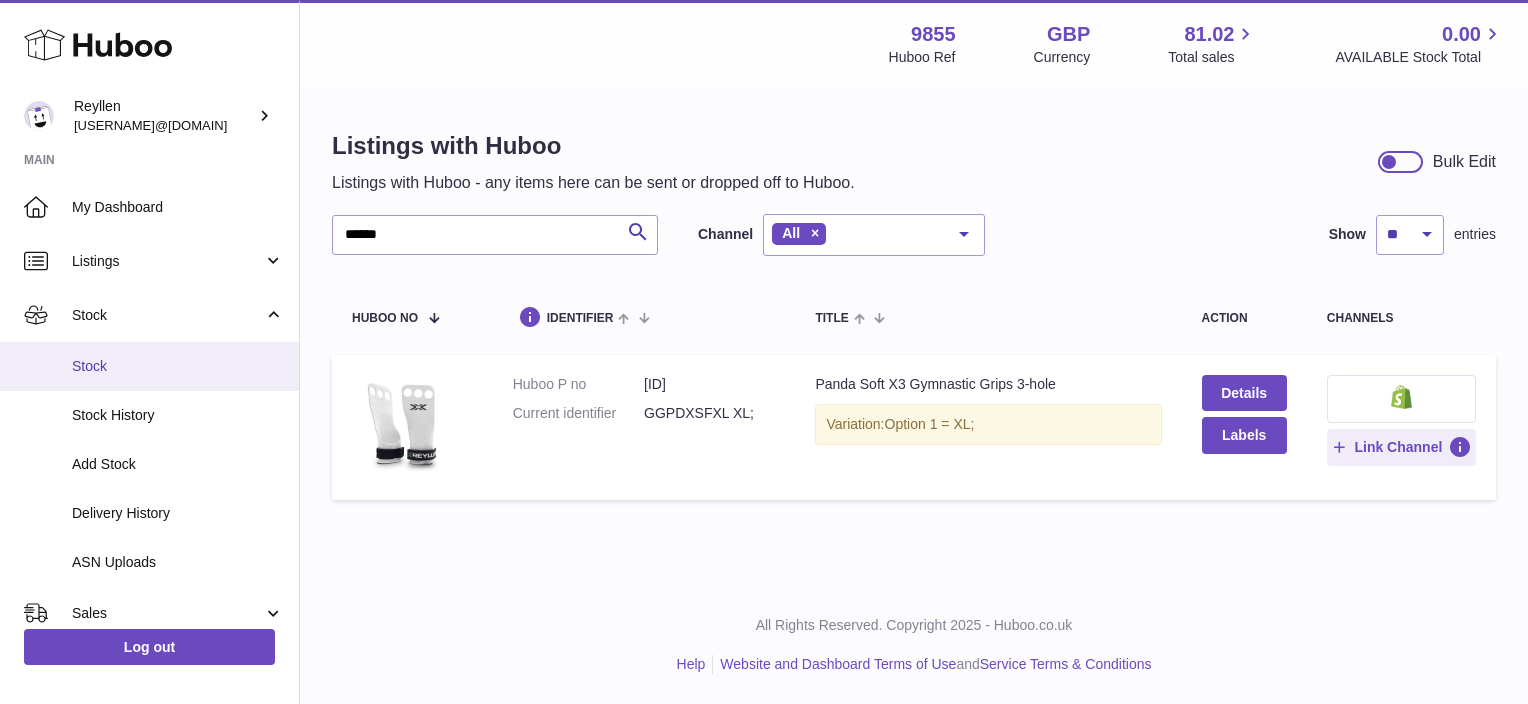 click on "Stock" at bounding box center (178, 366) 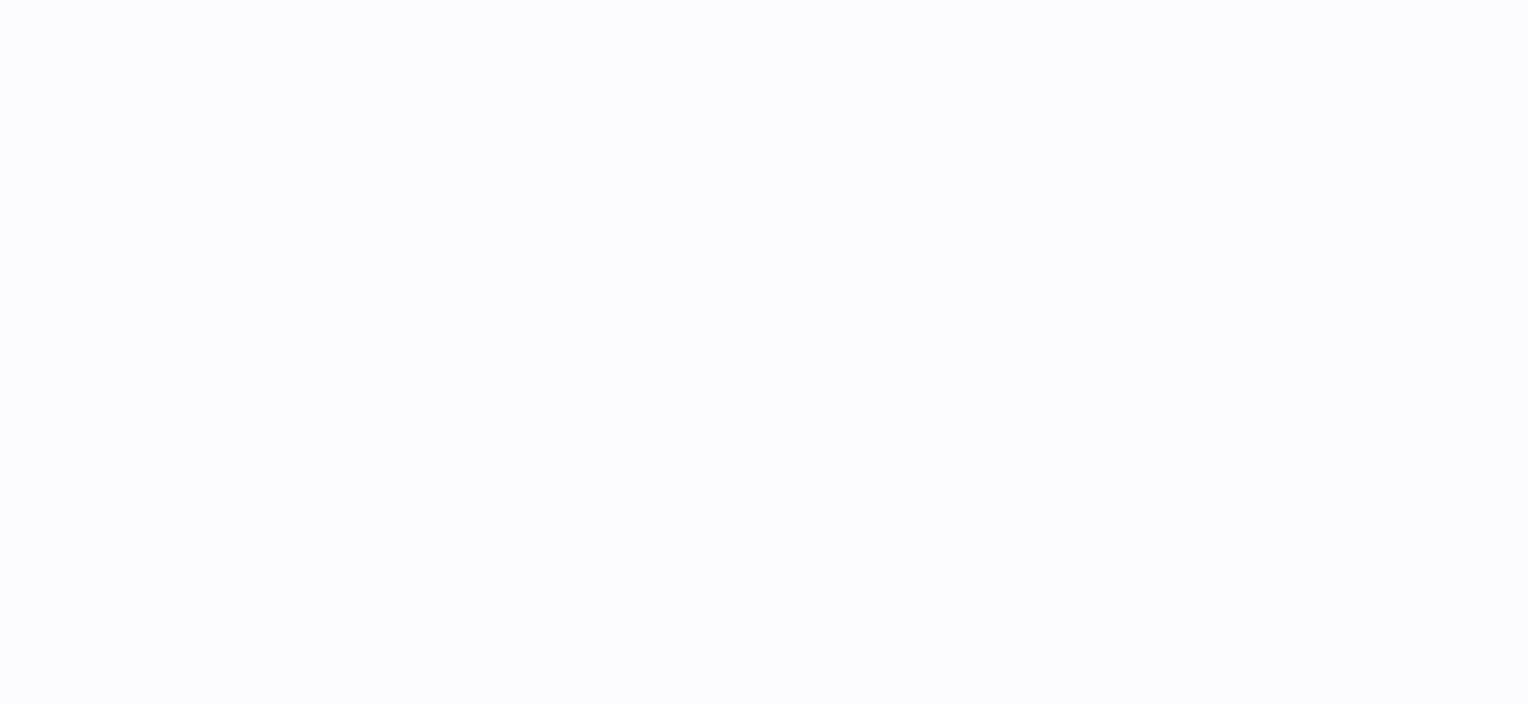 scroll, scrollTop: 0, scrollLeft: 0, axis: both 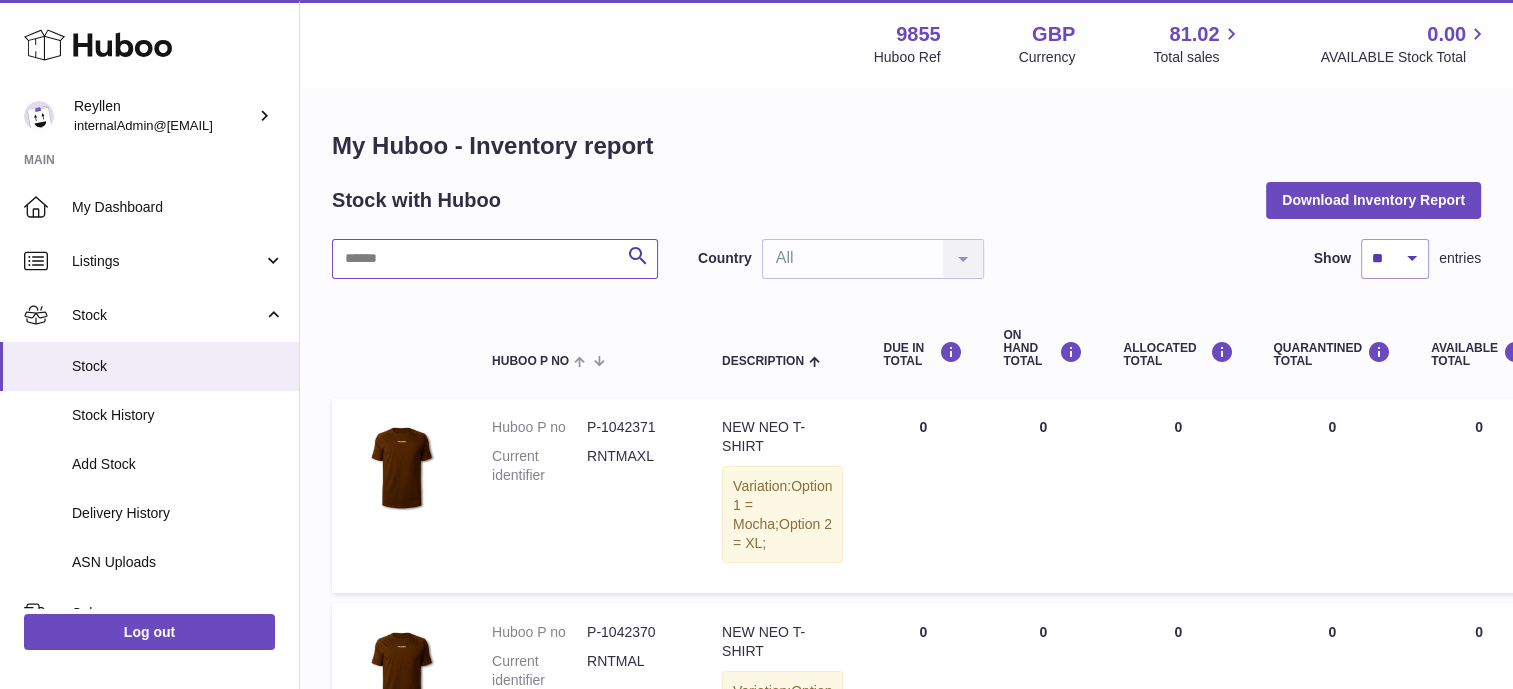 click at bounding box center [495, 259] 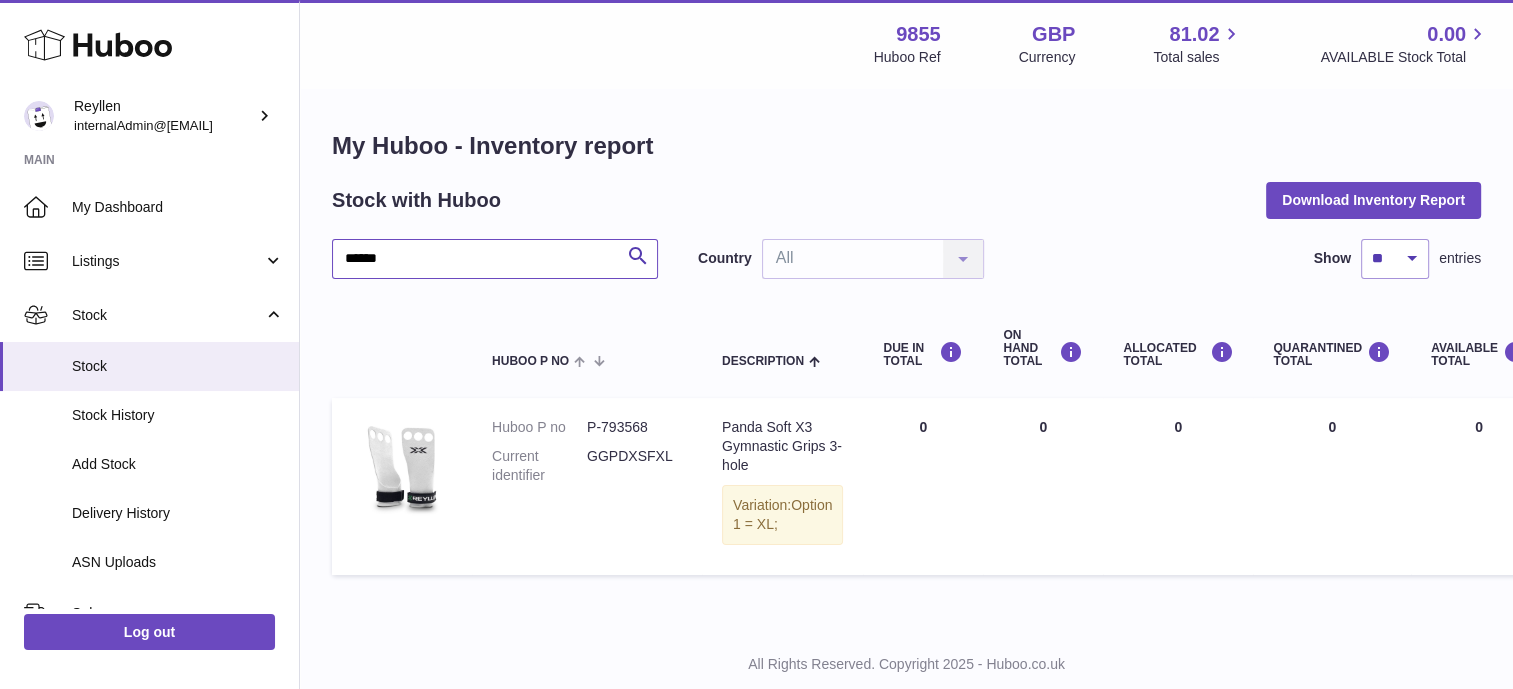 scroll, scrollTop: 71, scrollLeft: 0, axis: vertical 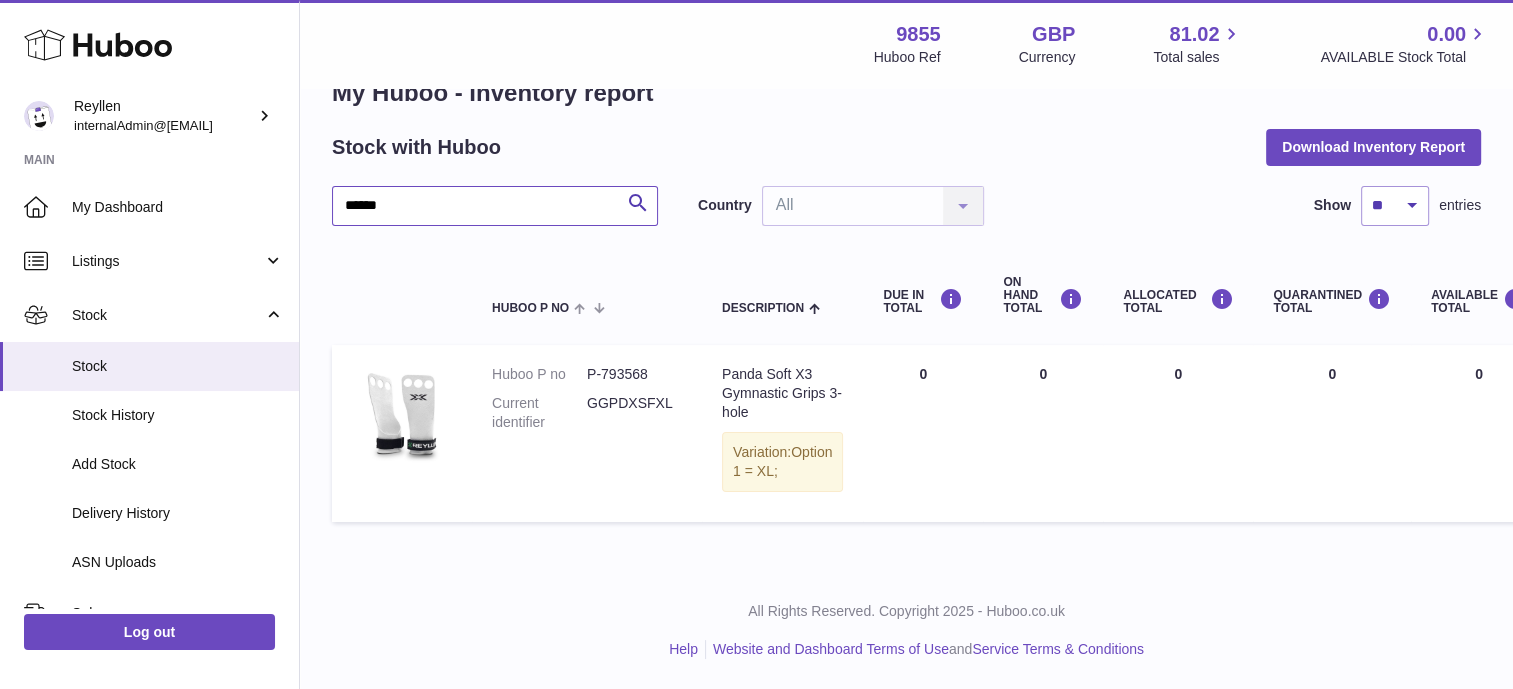 type on "******" 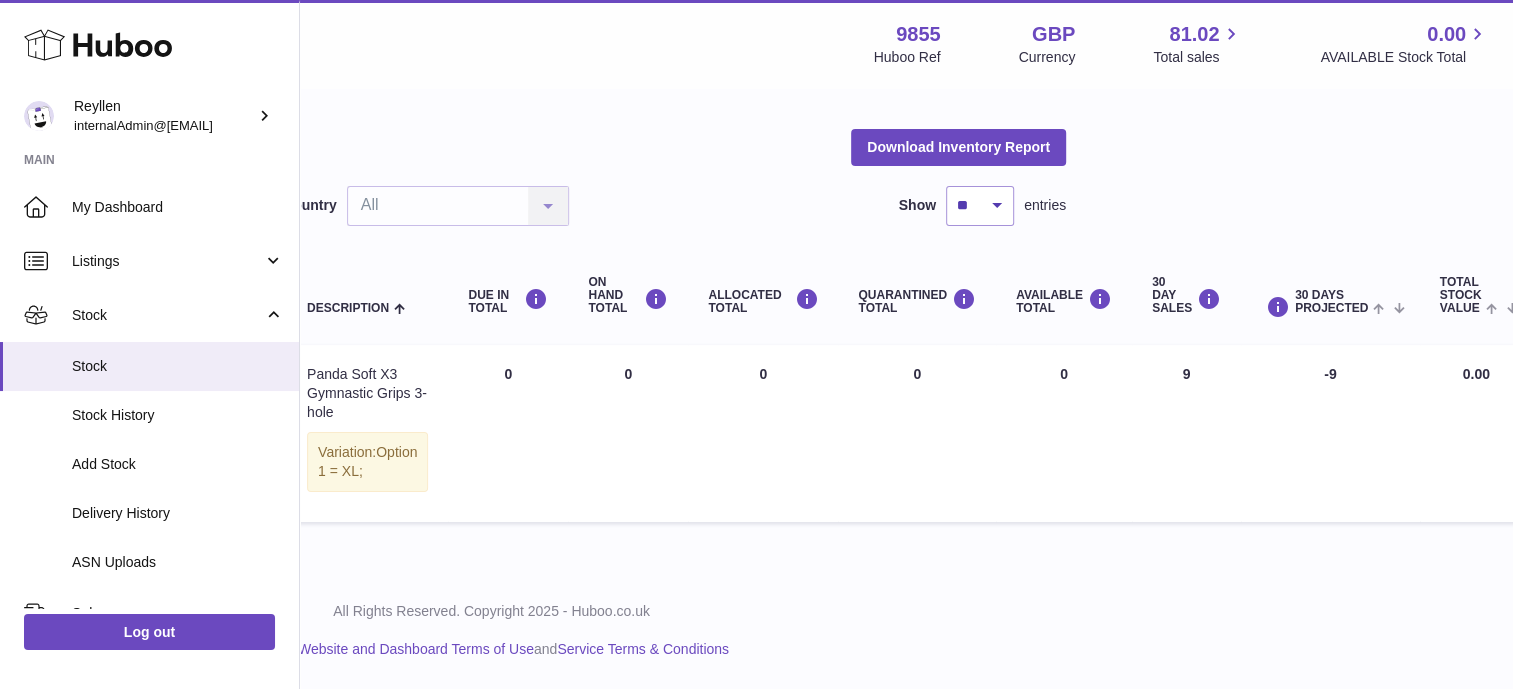 scroll, scrollTop: 71, scrollLeft: 426, axis: both 